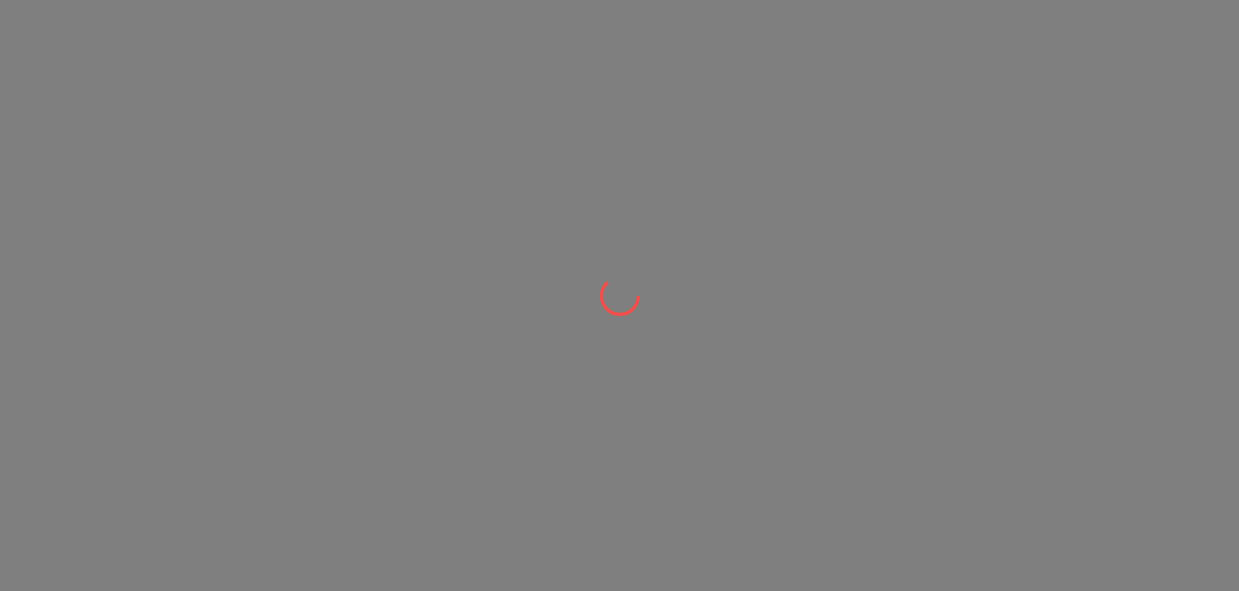 scroll, scrollTop: 0, scrollLeft: 0, axis: both 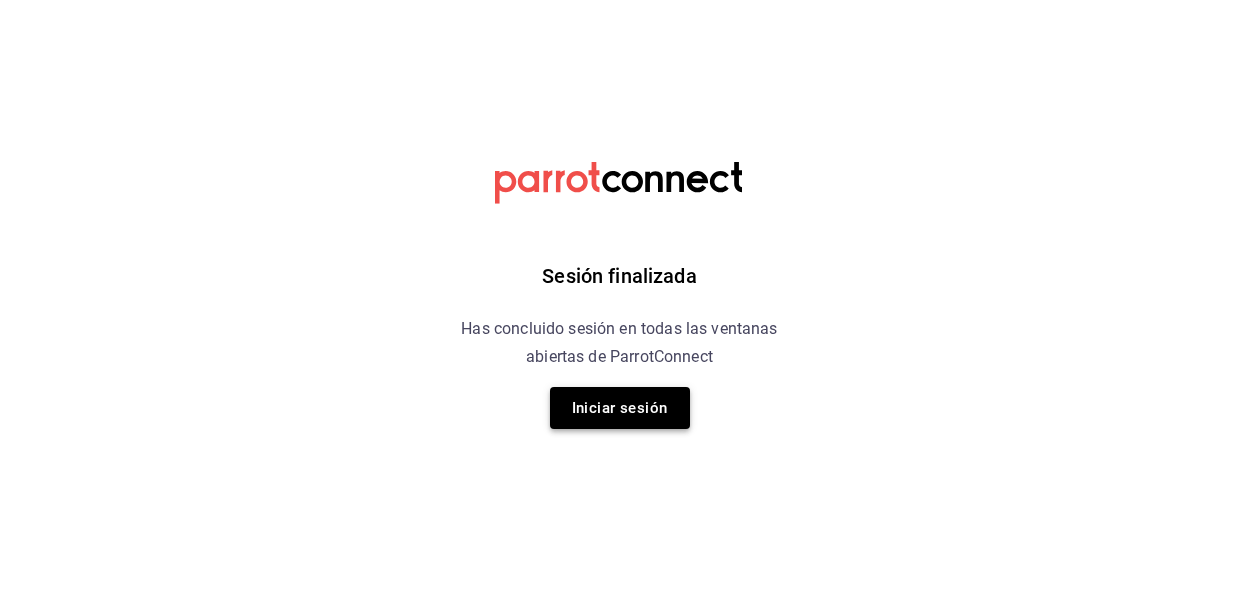 click on "Iniciar sesión" at bounding box center [620, 408] 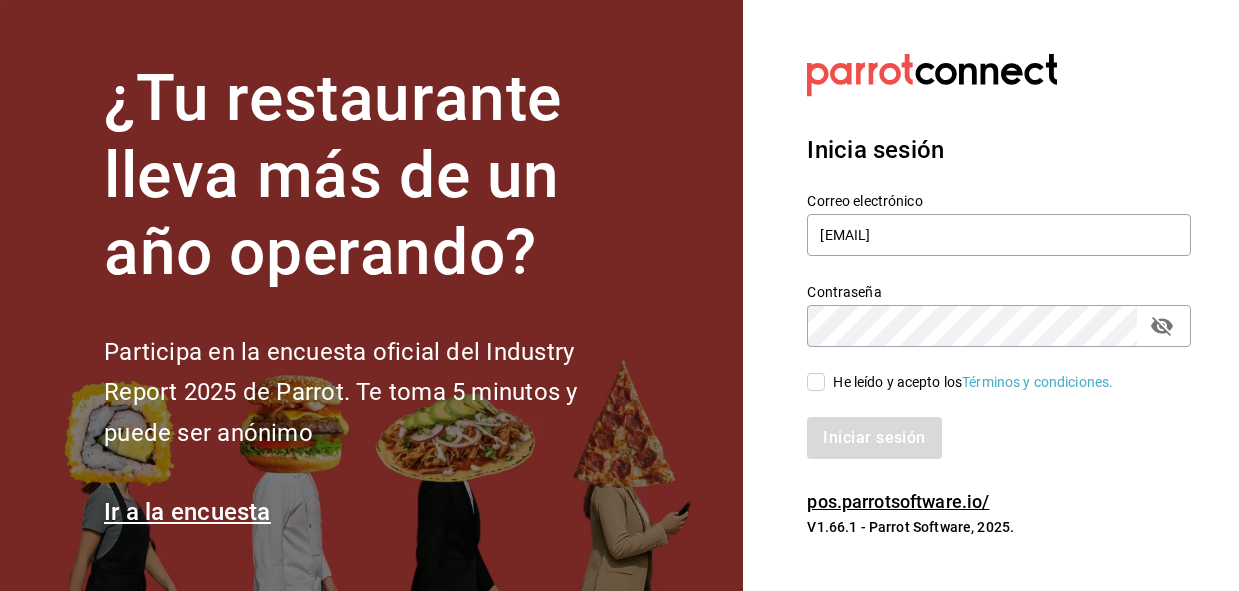 click on "He leído y acepto los  Términos y condiciones." at bounding box center [816, 382] 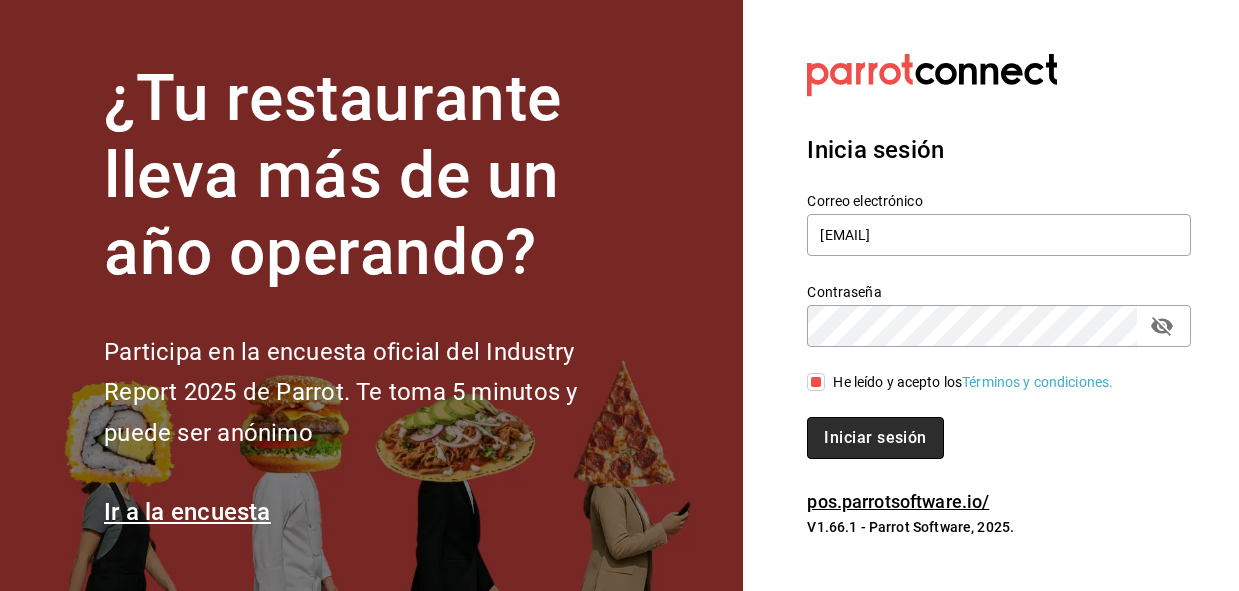 click on "Iniciar sesión" at bounding box center (875, 438) 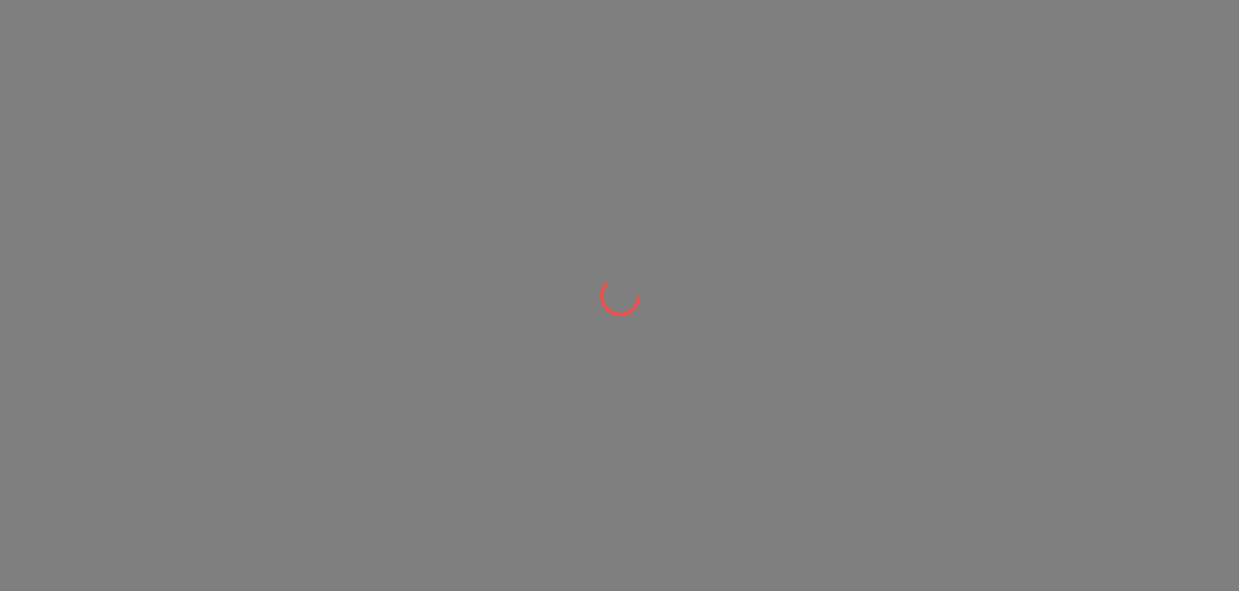 scroll, scrollTop: 0, scrollLeft: 0, axis: both 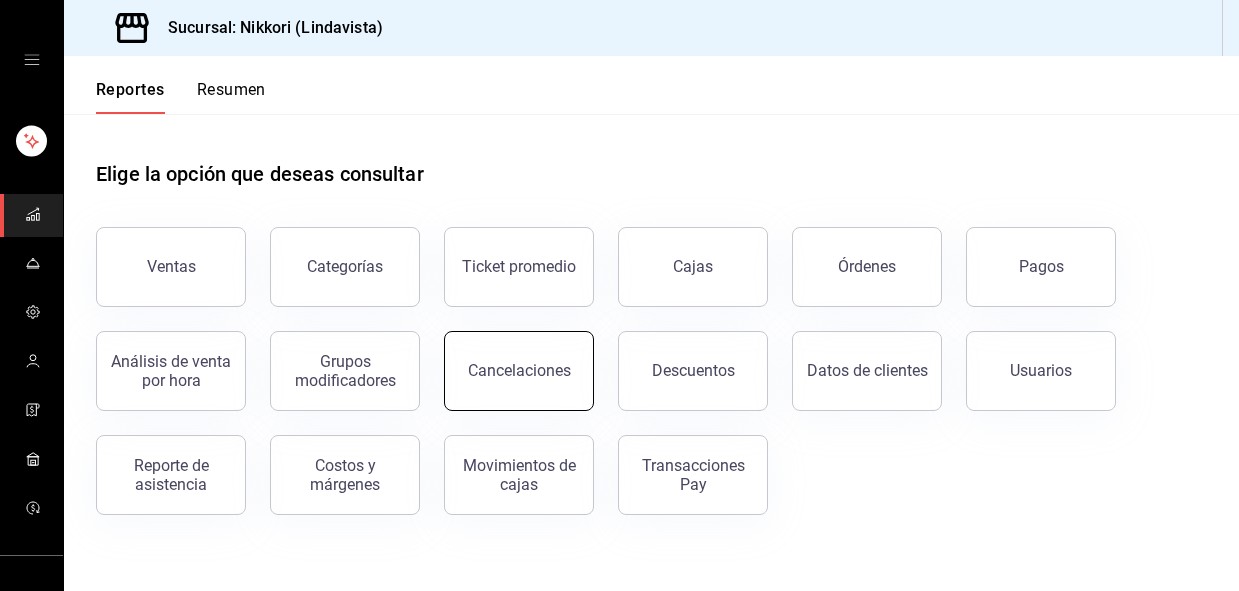 click on "Cancelaciones" at bounding box center [519, 370] 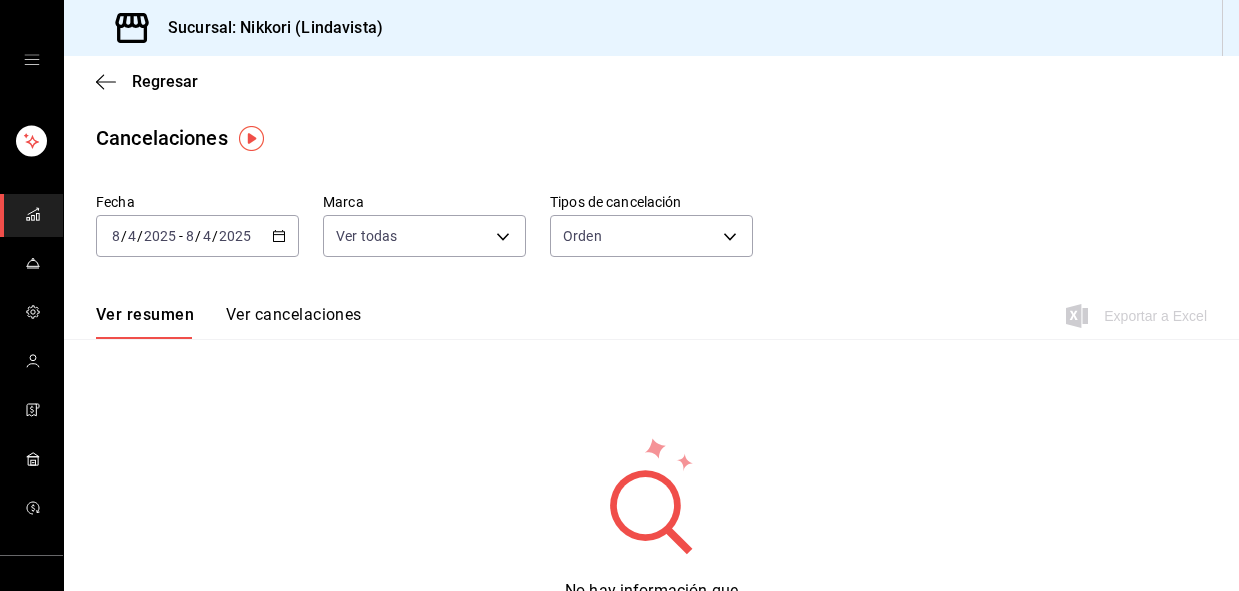 click 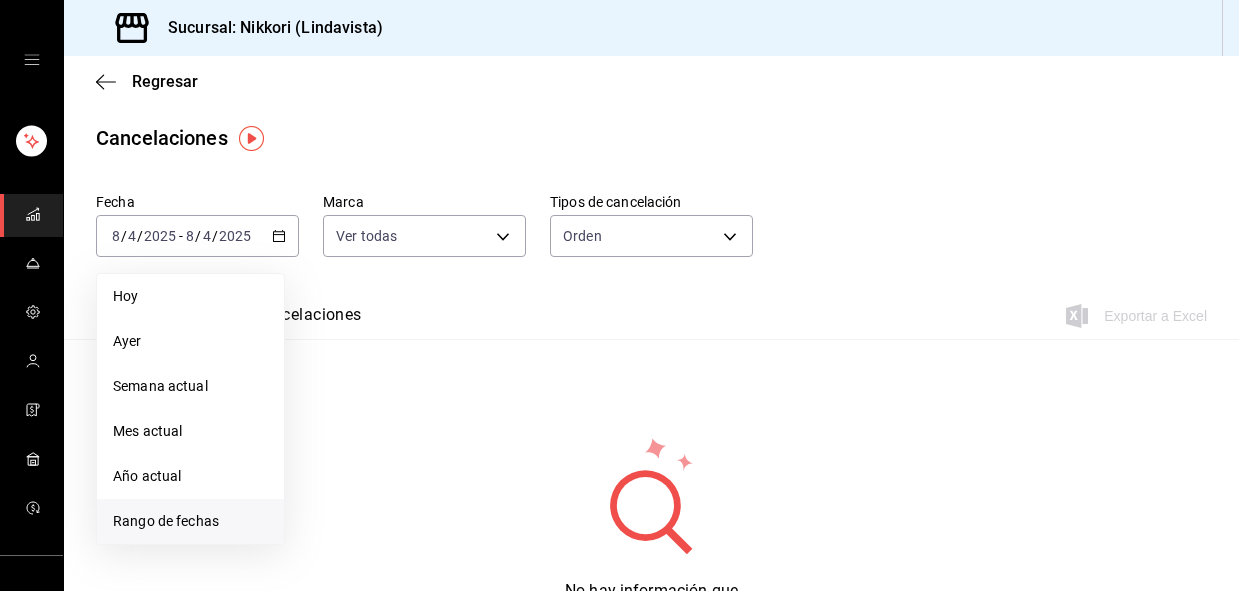 click on "Rango de fechas" at bounding box center (190, 521) 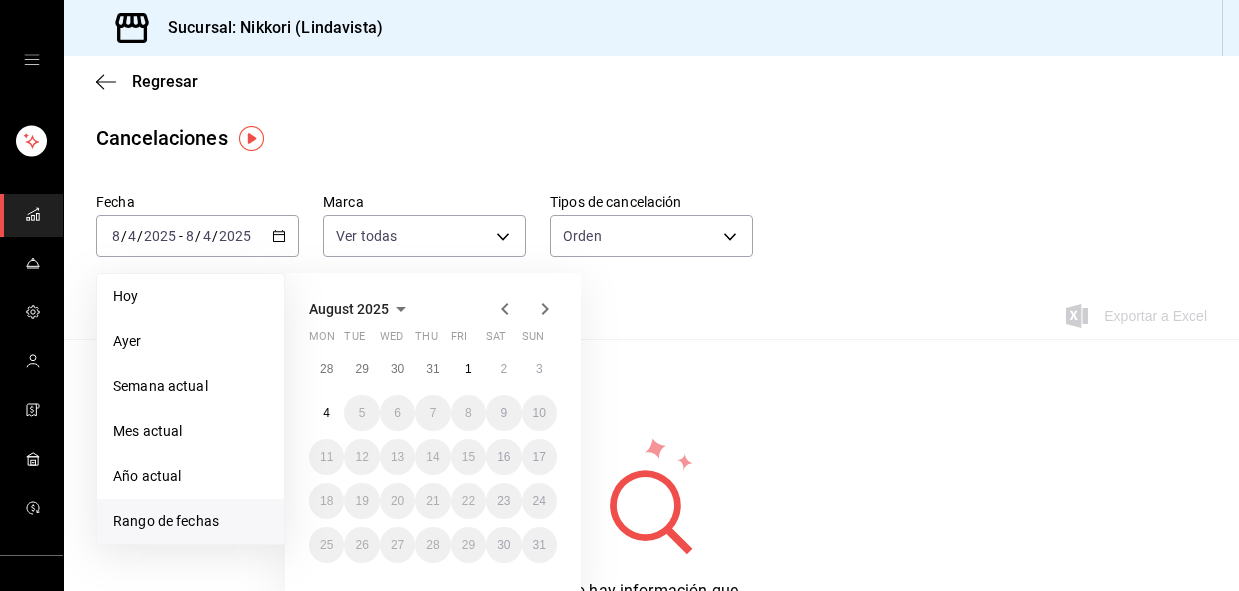 click on "28 29 30 31 1 2 3 4 5 6 7 8 9 10 11 12 13 14 15 16 17 18 19 20 21 22 23 24 25 26 27 28 29 30 31" at bounding box center (433, 457) 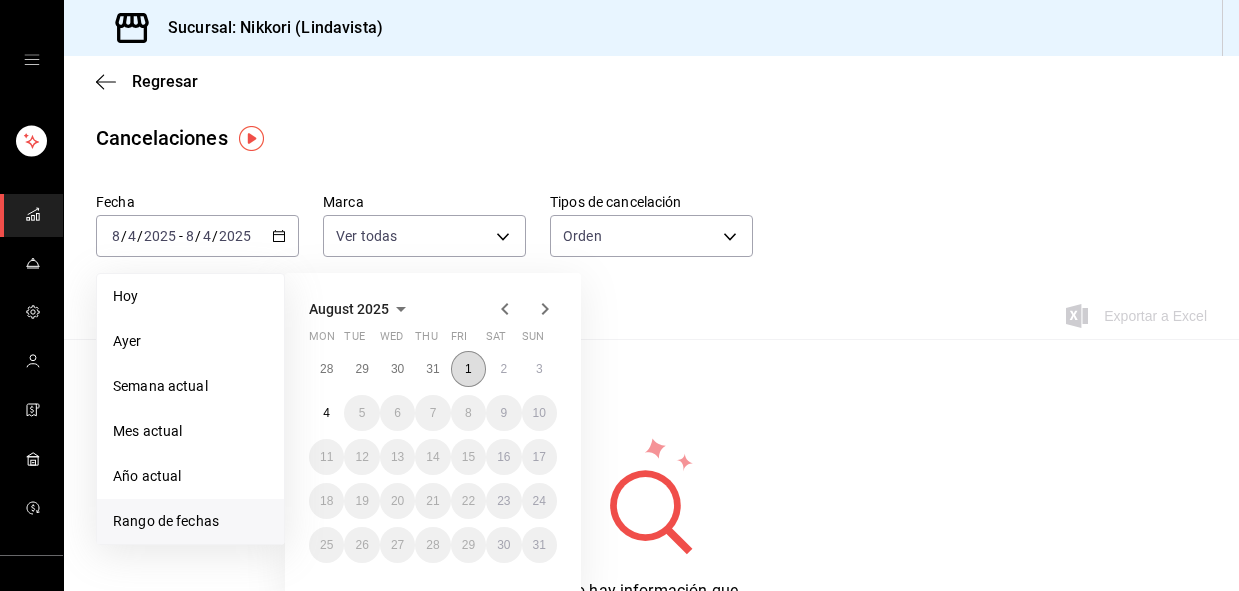 click on "1" at bounding box center (468, 369) 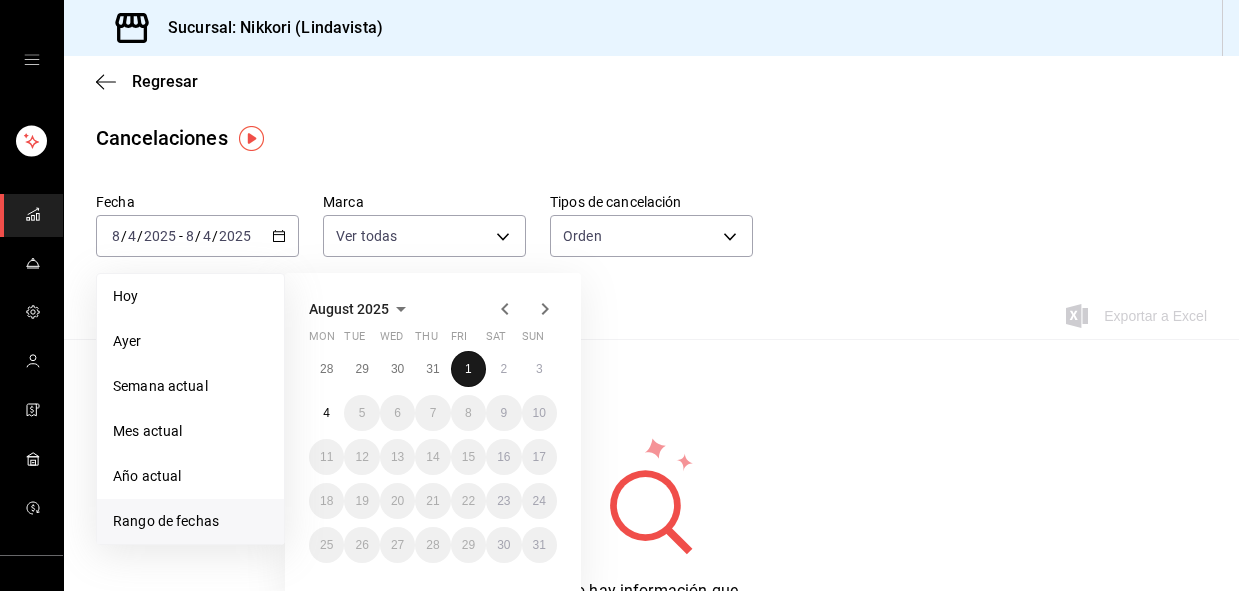click on "1" at bounding box center [468, 369] 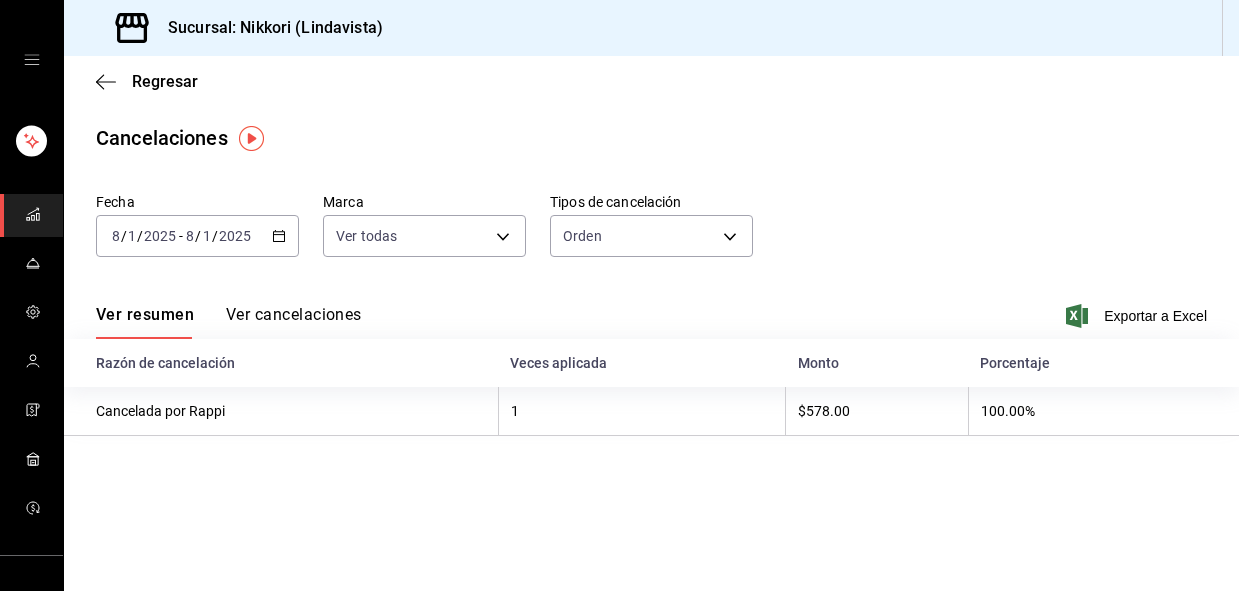click on "Ver cancelaciones" at bounding box center (294, 322) 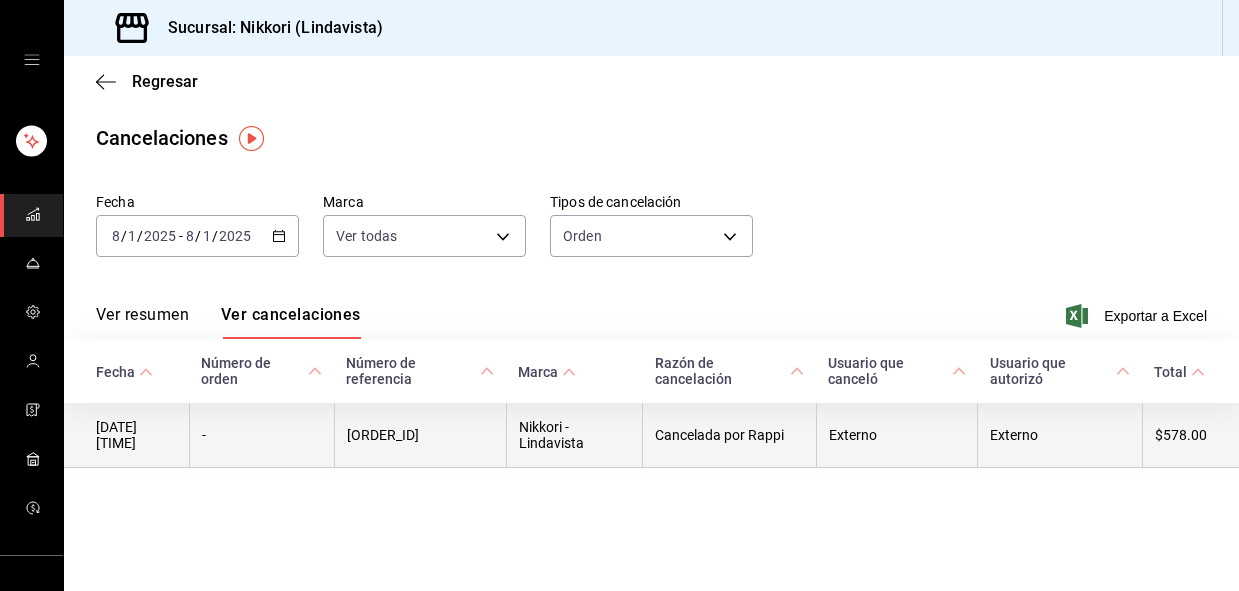 click on "Nikkori - Lindavista" at bounding box center [574, 435] 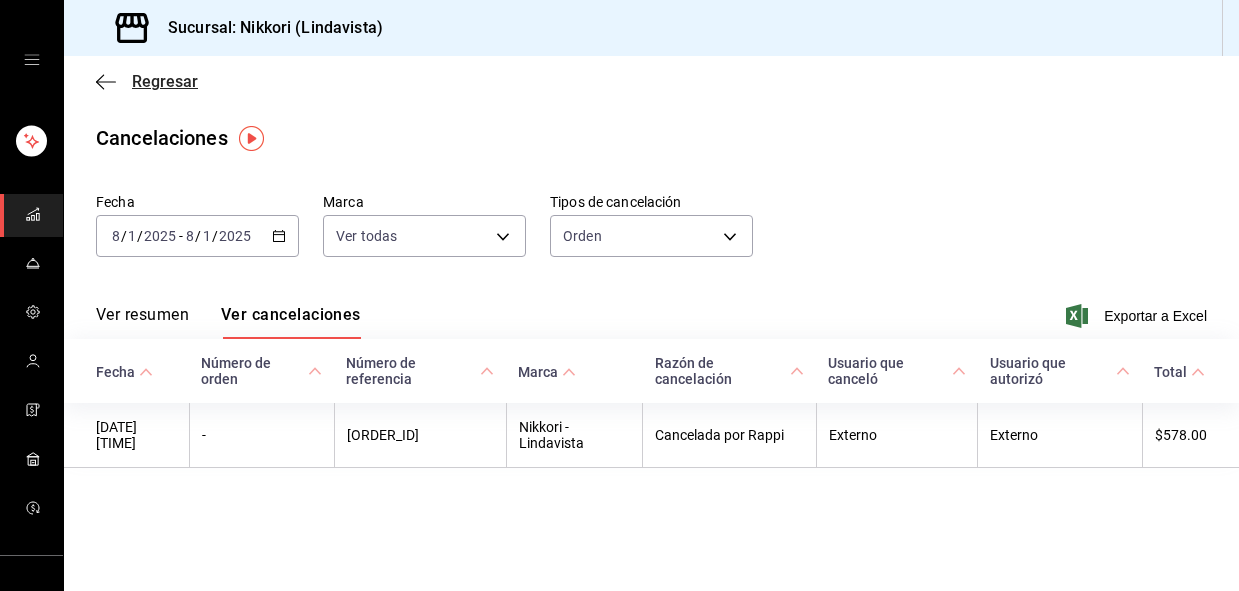 click 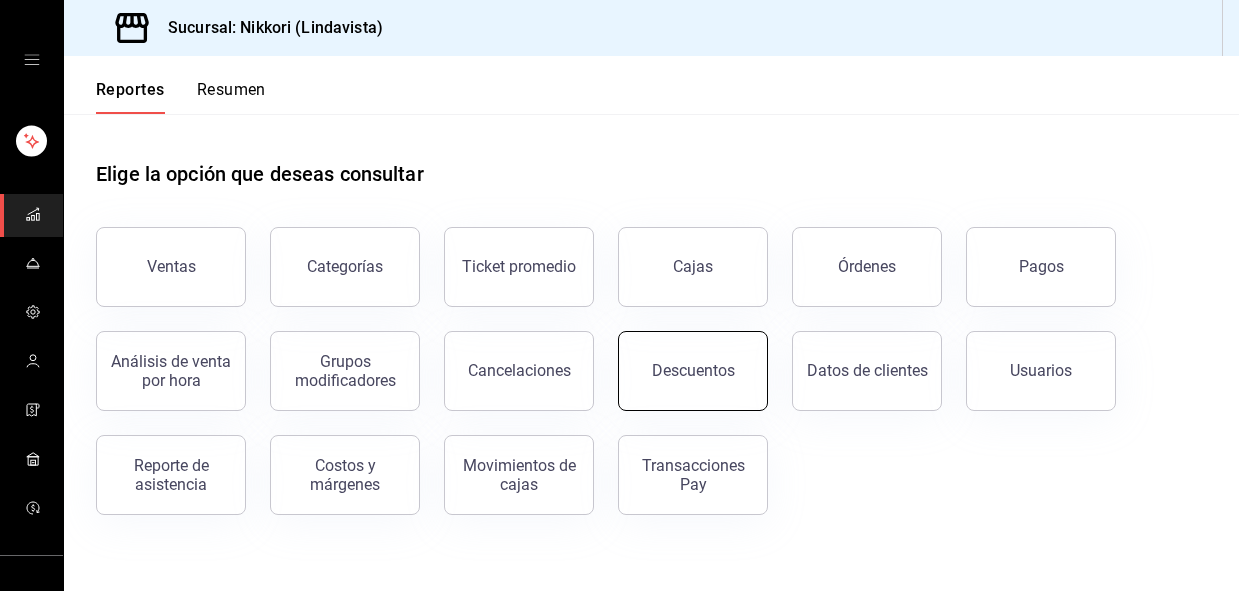 click on "Descuentos" at bounding box center [693, 371] 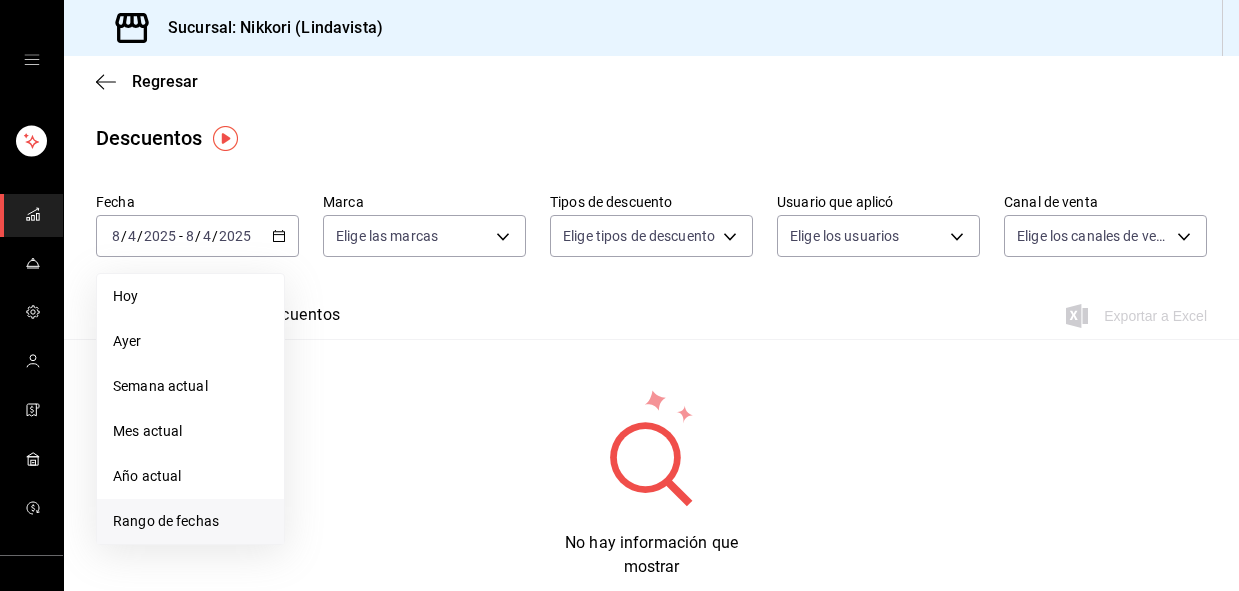 click on "Rango de fechas" at bounding box center (190, 521) 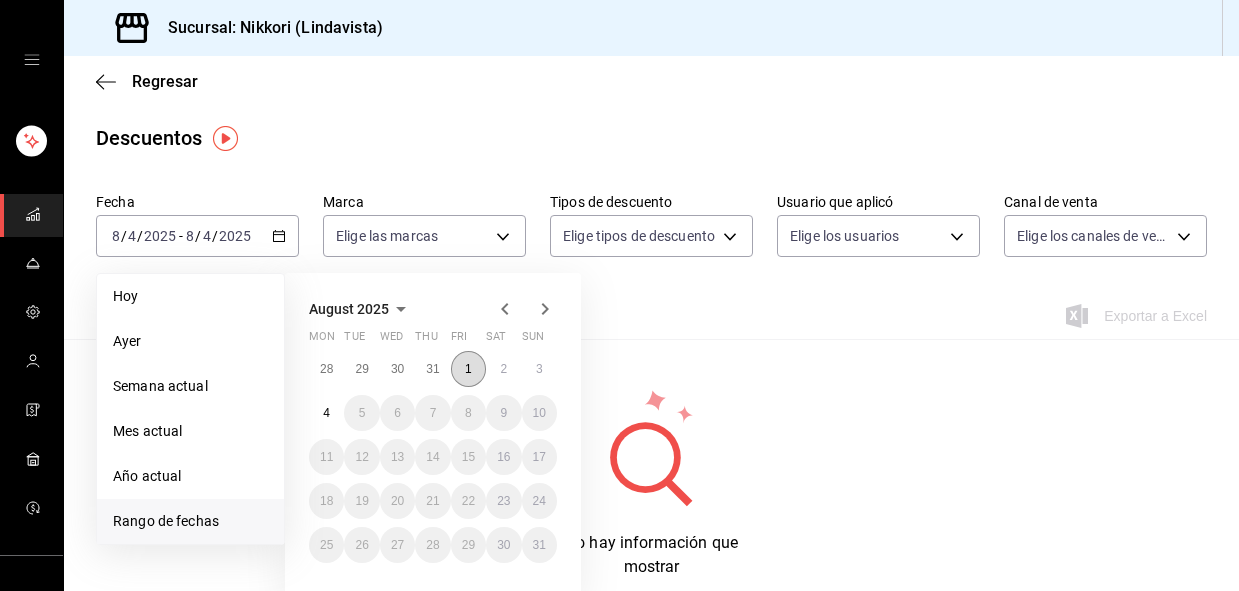 click on "1" at bounding box center [468, 369] 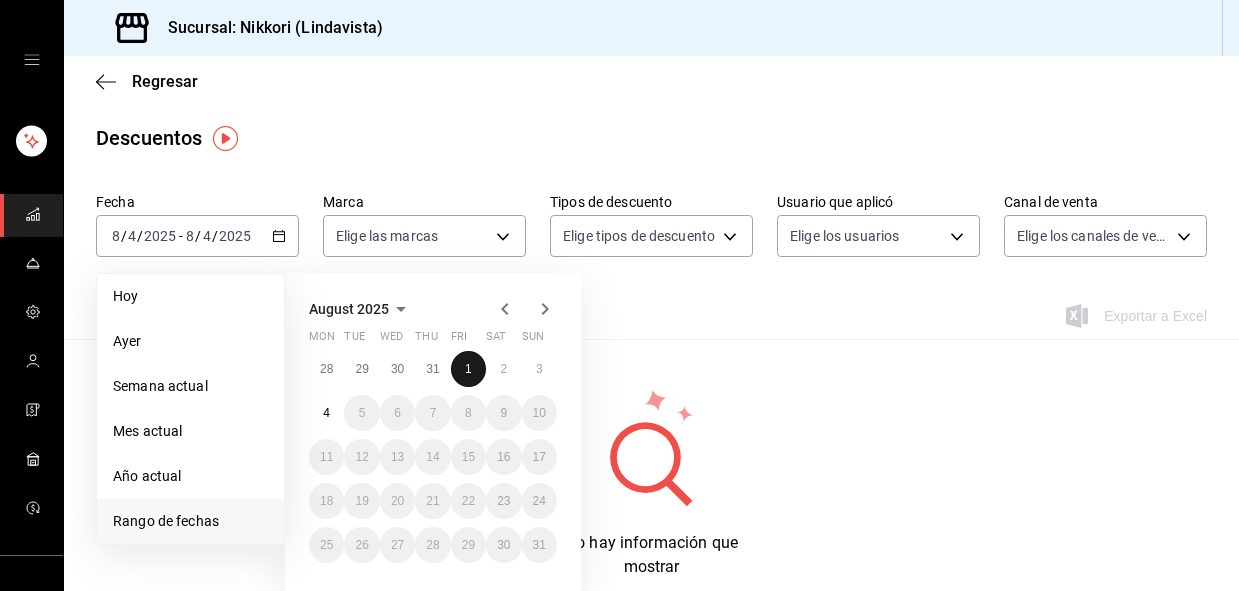click on "1" at bounding box center [468, 369] 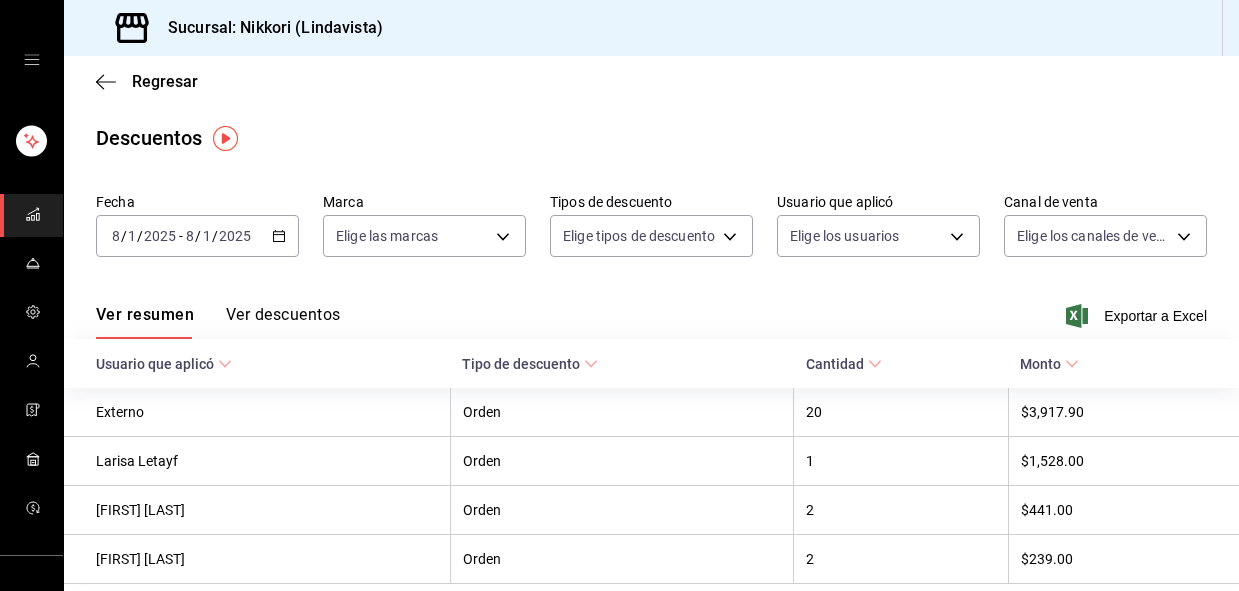 click on "Ver descuentos" at bounding box center [283, 322] 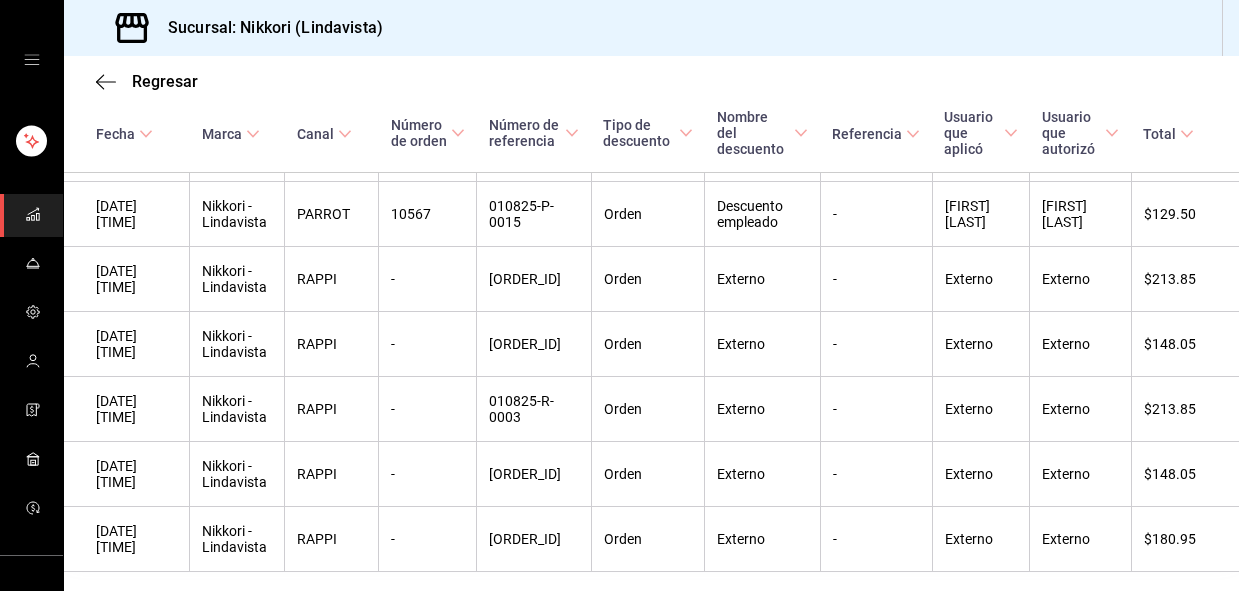 scroll, scrollTop: 0, scrollLeft: 0, axis: both 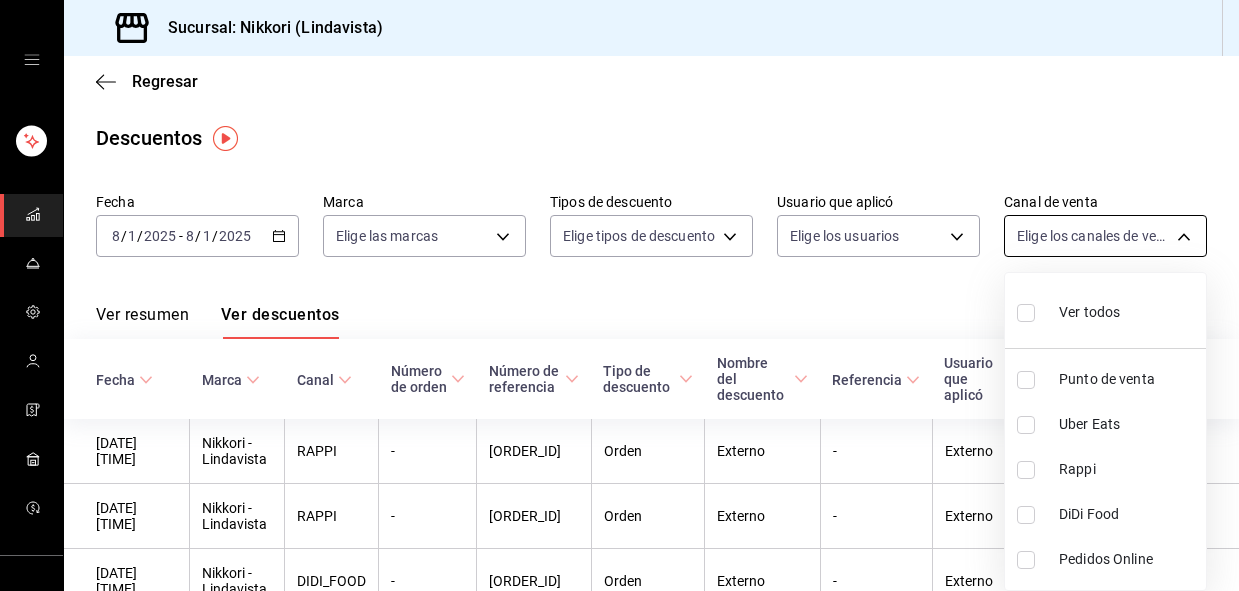click on "Sucursal: Nikkori (Lindavista) Regresar Descuentos Fecha 2025-08-01 8 / 1 / 2025 - 2025-08-01 8 / 1 / 2025 Marca Elige las marcas Tipos de descuento Elige tipos de descuento Usuario que aplicó Elige los usuarios Canal de venta Elige los canales de venta Ver resumen Ver descuentos Exportar a Excel Fecha Marca Canal Número de orden Número de referencia Tipo de descuento Nombre del descuento Referencia Usuario que aplicó Usuario que autorizó Total 01/08/2025 10:18 PM Nikkori - Lindavista RAPPI - 010825-R-0023 Orden Externo - Externo Externo $361.90 01/08/2025 10:09 PM Nikkori - Lindavista RAPPI - 010825-R-0022 Orden Externo - Externo Externo $213.85 01/08/2025 09:06 PM Nikkori - Lindavista DIDI_FOOD - 010825-D-0008 Orden Externo - Externo Externo $119.00 01/08/2025 08:43 PM Nikkori - Lindavista RAPPI - 010825-R-0019 Orden Externo - Externo Externo $213.85 01/08/2025 08:24 PM Nikkori - Lindavista PARROT 10589 010825-P-0037 Orden Lari - Larisa Letayf Larisa Letayf $1,528.00 01/08/2025 07:58 PM RAPPI - Orden -" at bounding box center (619, 295) 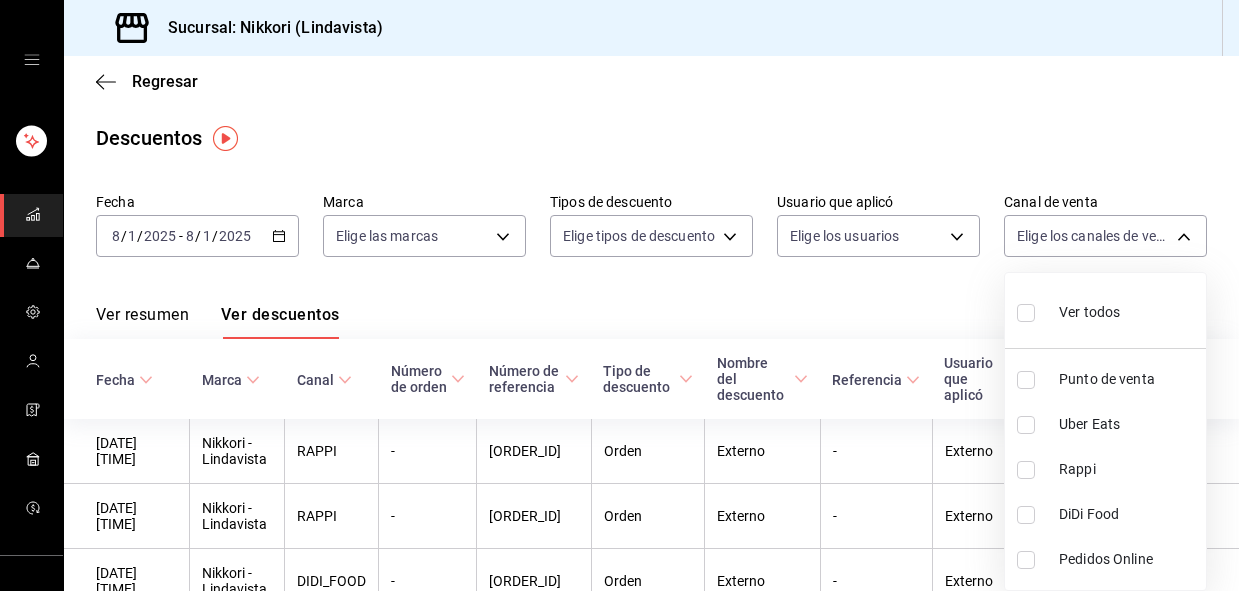 click at bounding box center [1026, 380] 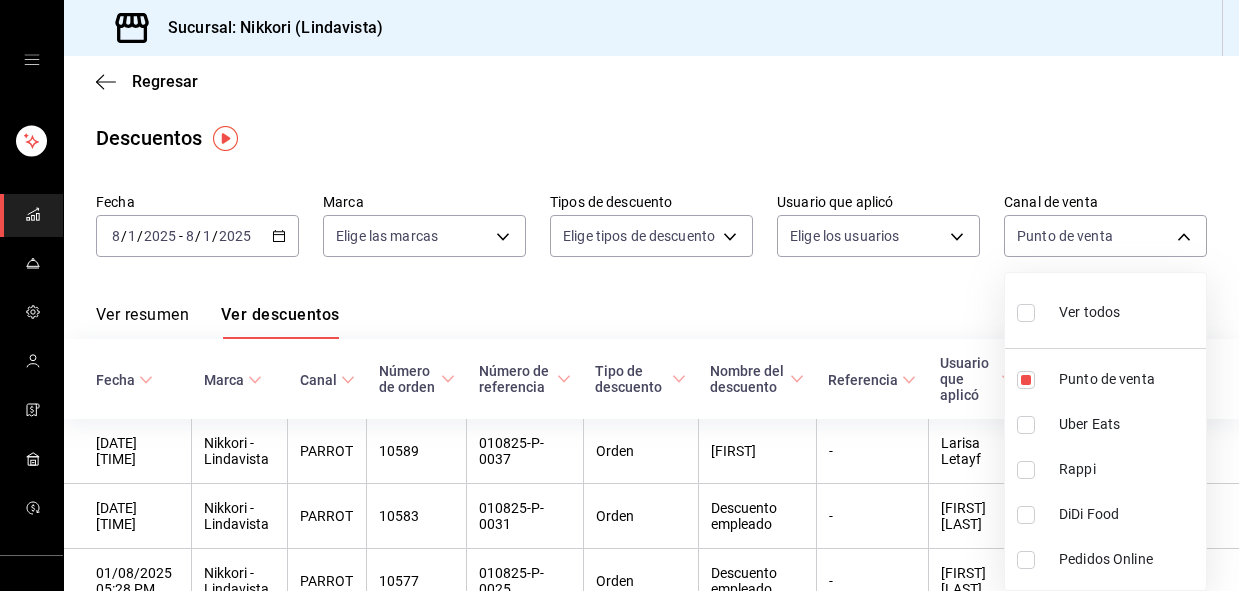 click at bounding box center (619, 295) 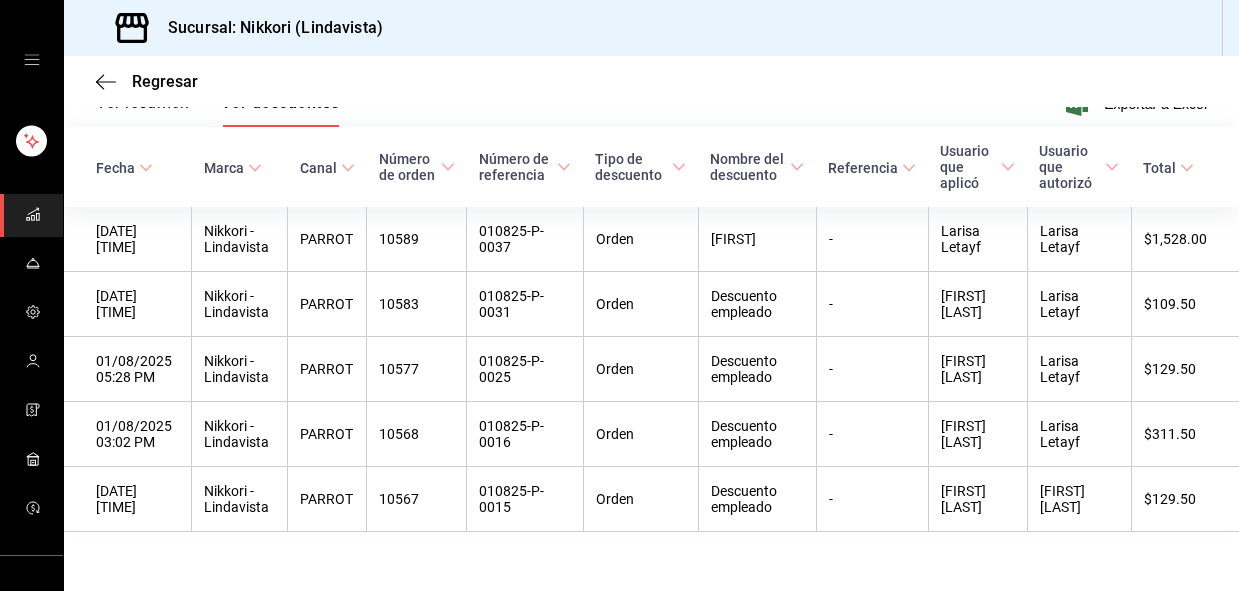 scroll, scrollTop: 239, scrollLeft: 0, axis: vertical 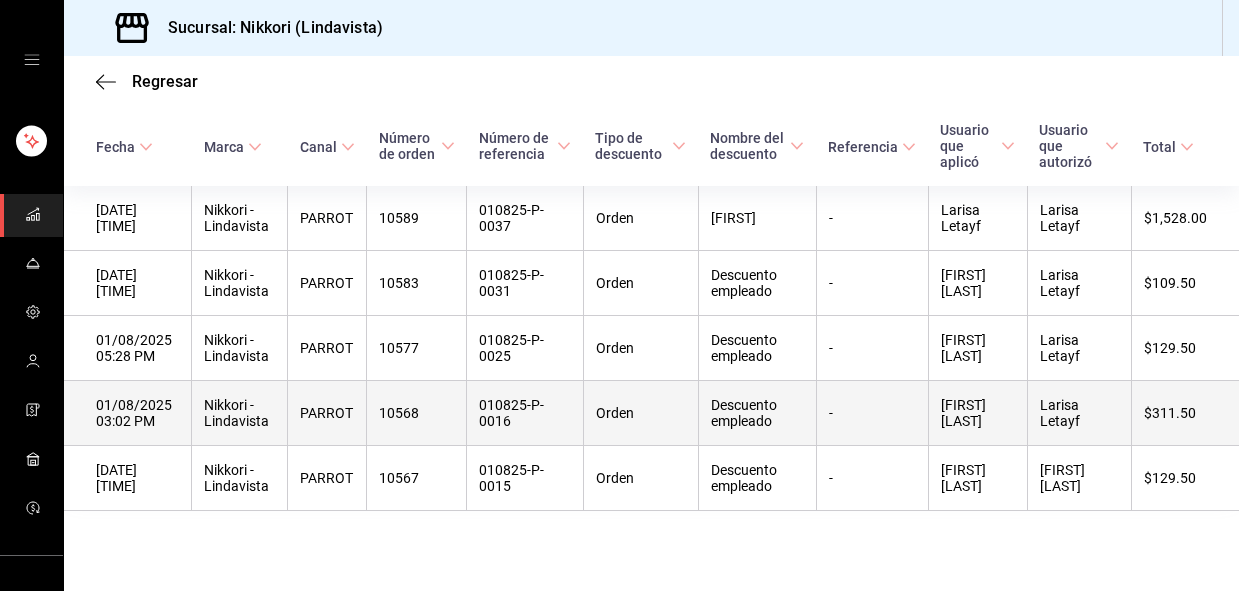 click on "Descuento empleado" at bounding box center [757, 413] 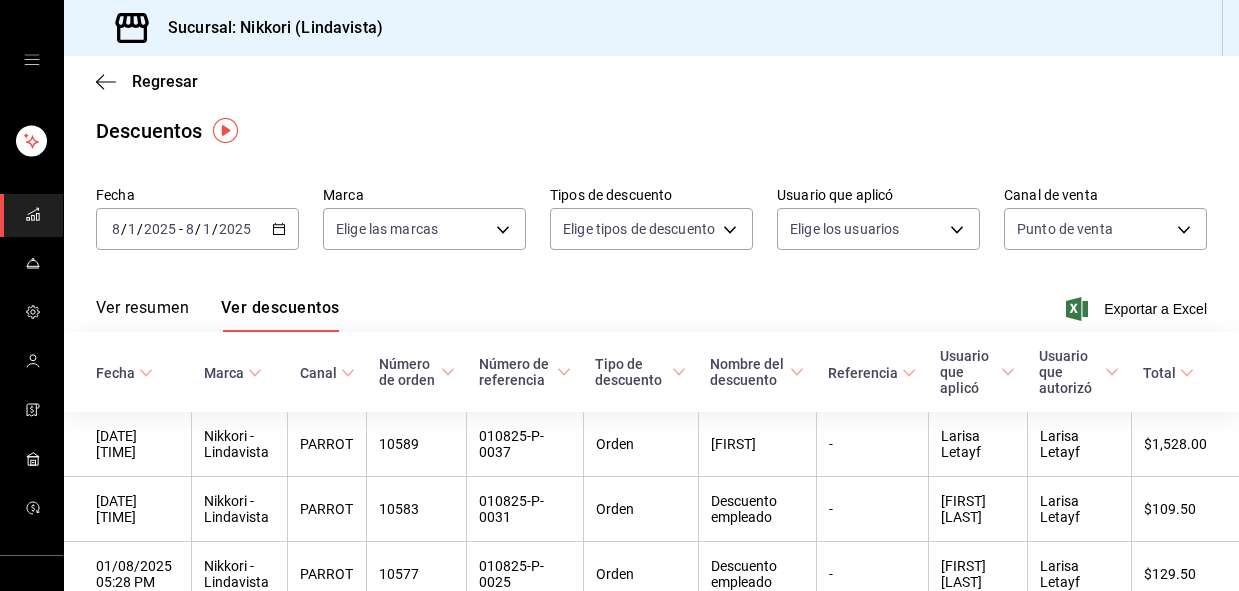 scroll, scrollTop: 0, scrollLeft: 0, axis: both 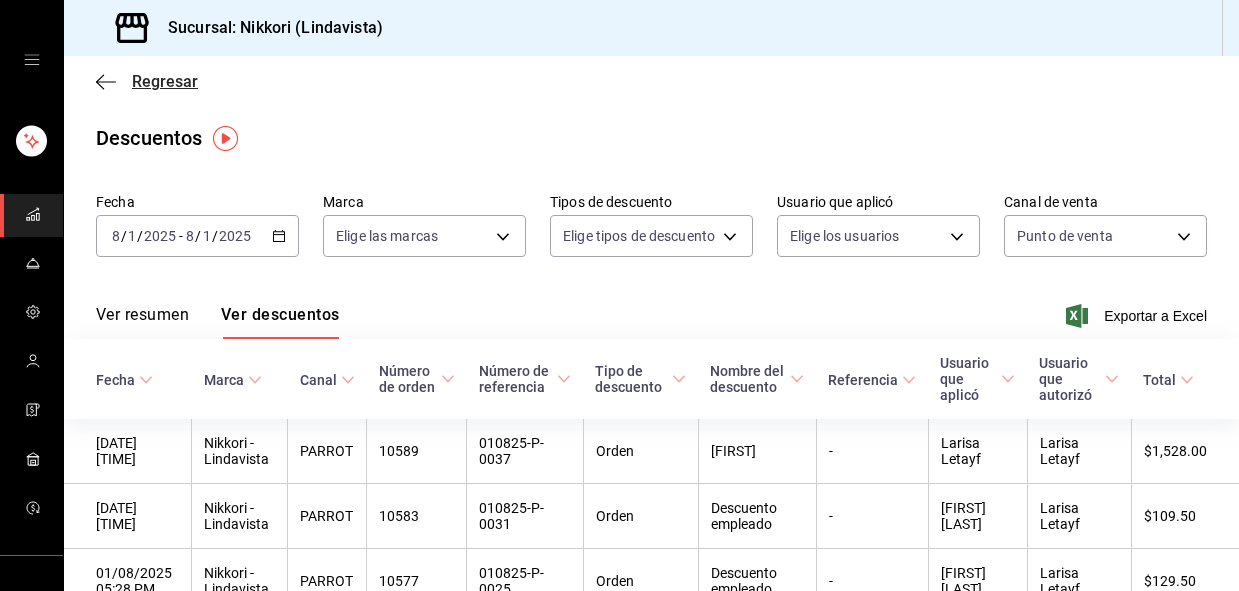 click 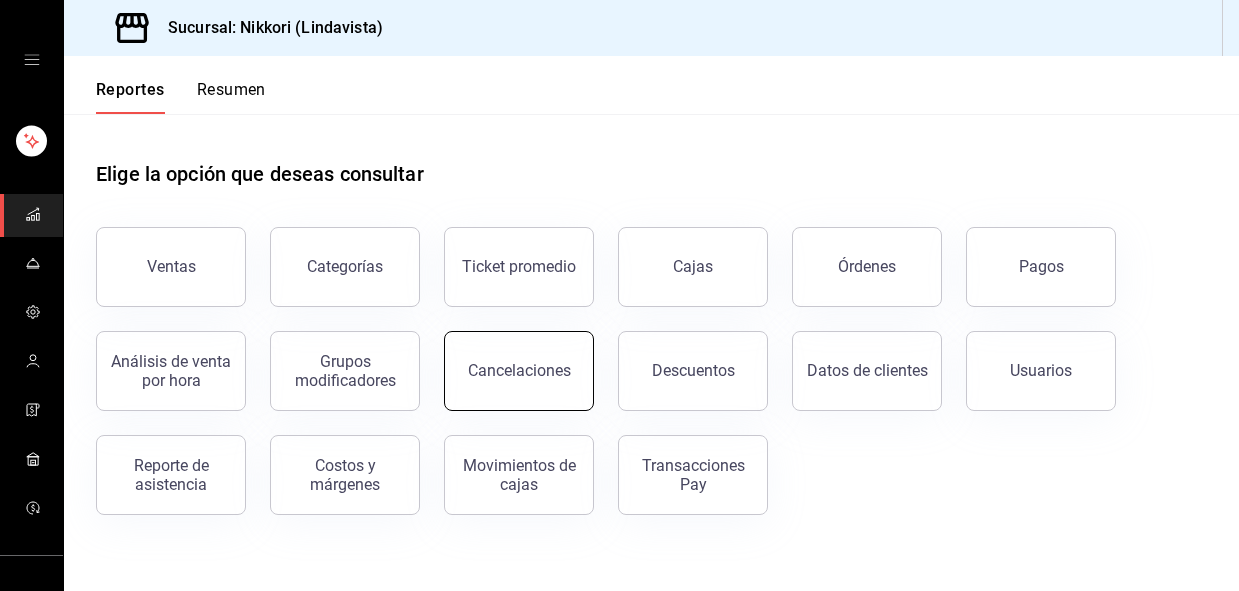 click on "Cancelaciones" at bounding box center (519, 371) 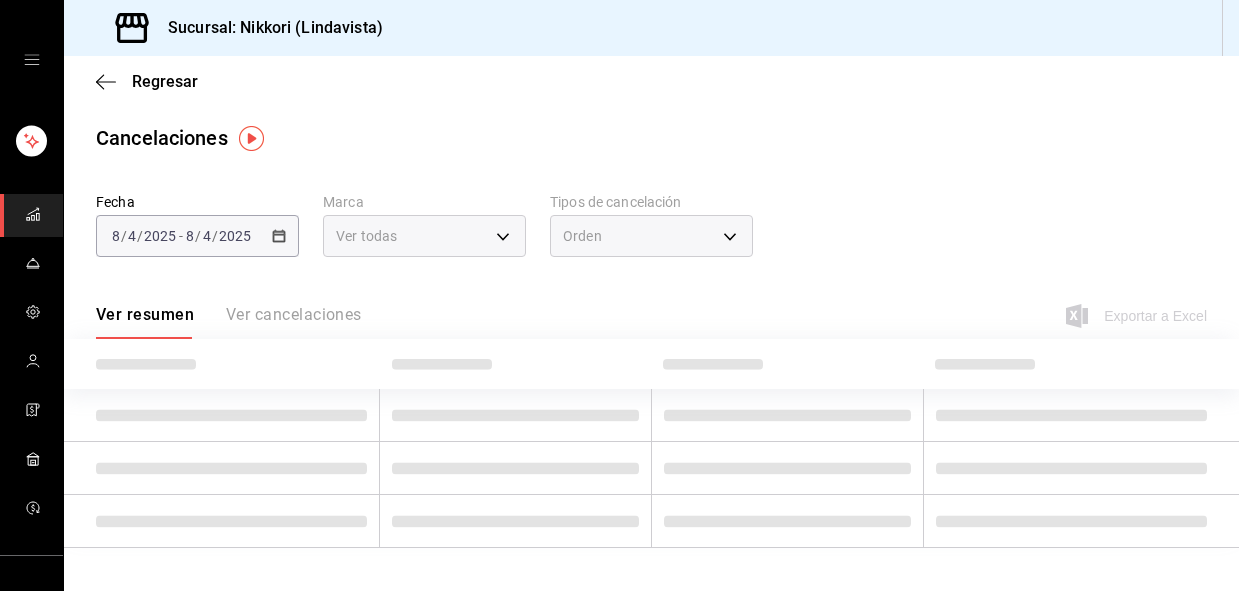 click on "Ver resumen Ver cancelaciones" at bounding box center (229, 322) 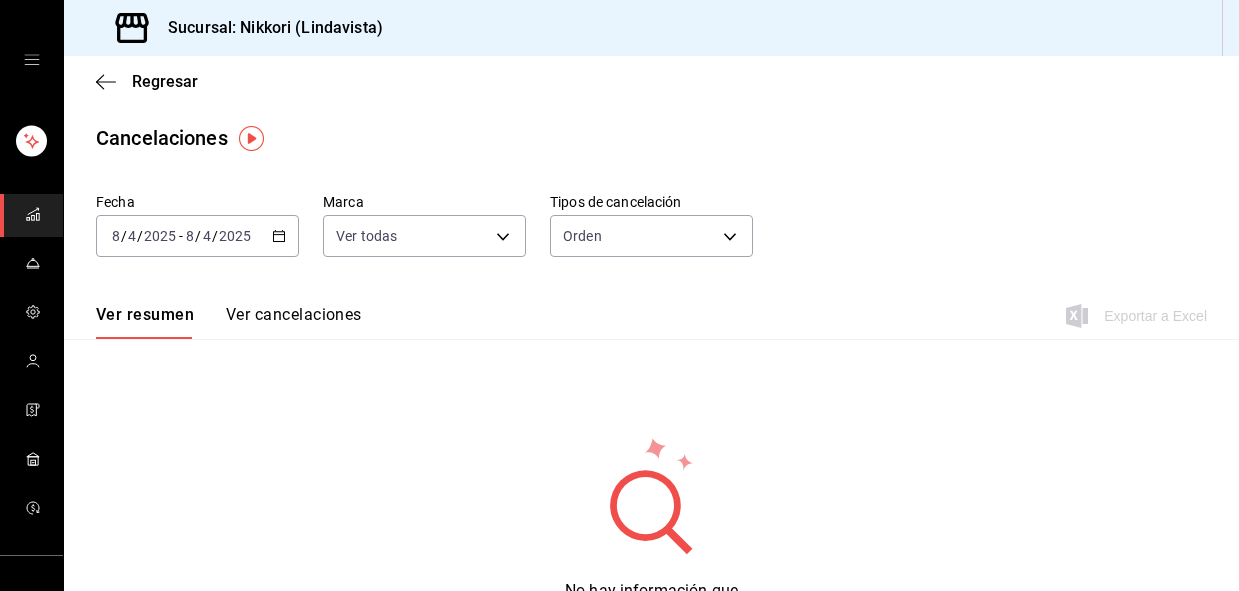 click 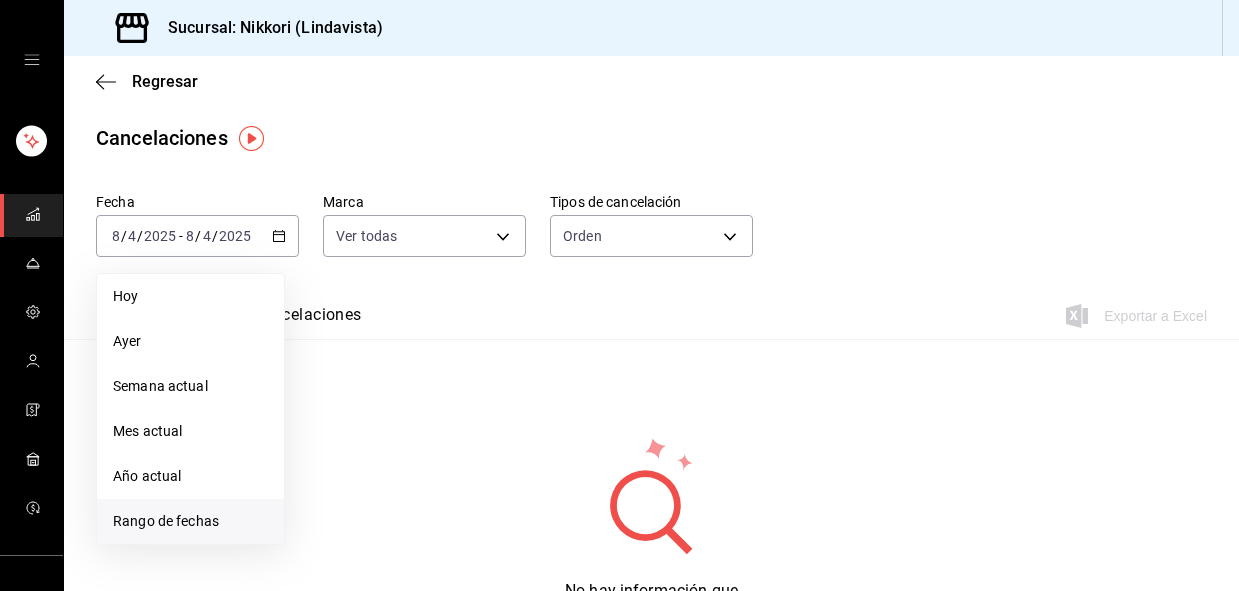 click on "Rango de fechas" at bounding box center (190, 521) 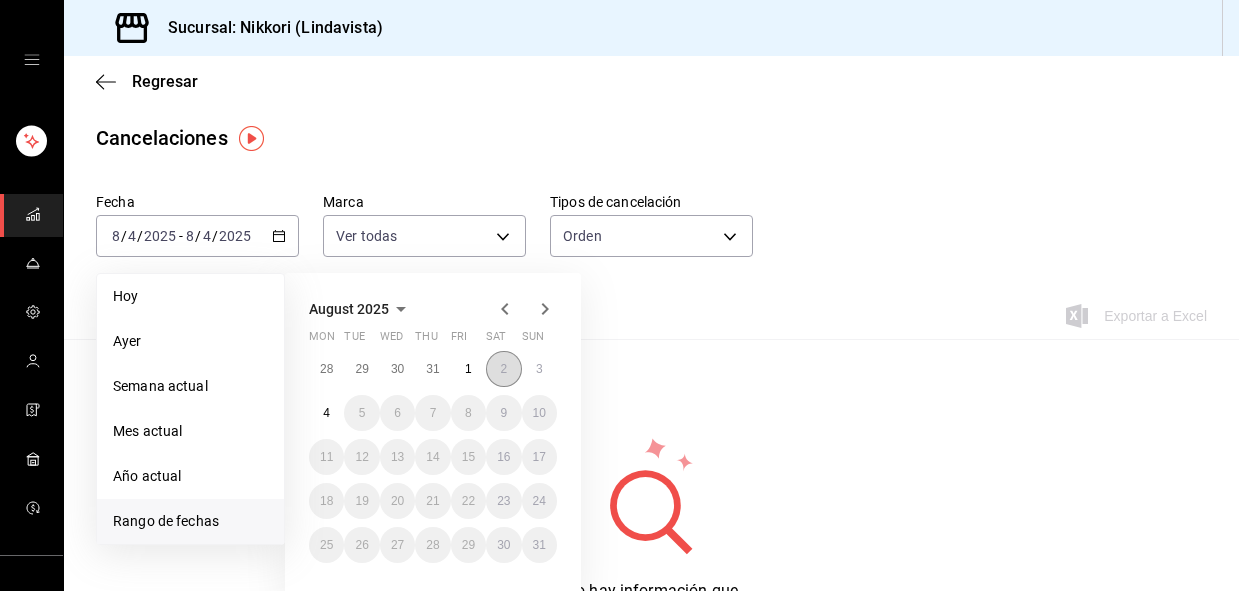 click on "2" at bounding box center [503, 369] 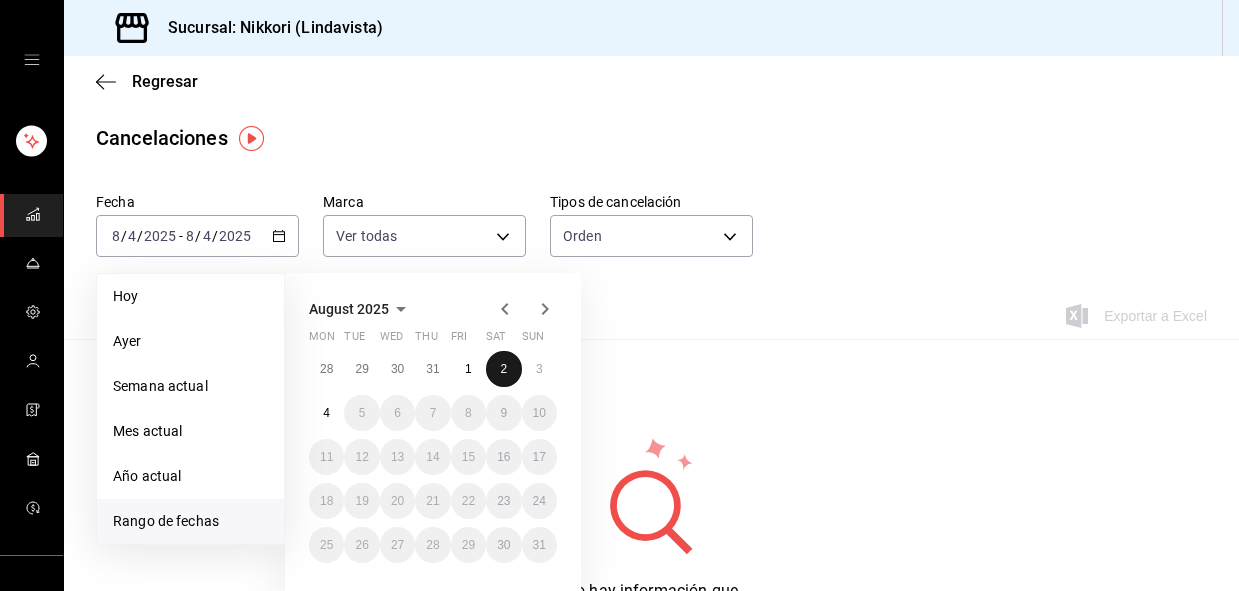 click on "2" at bounding box center [503, 369] 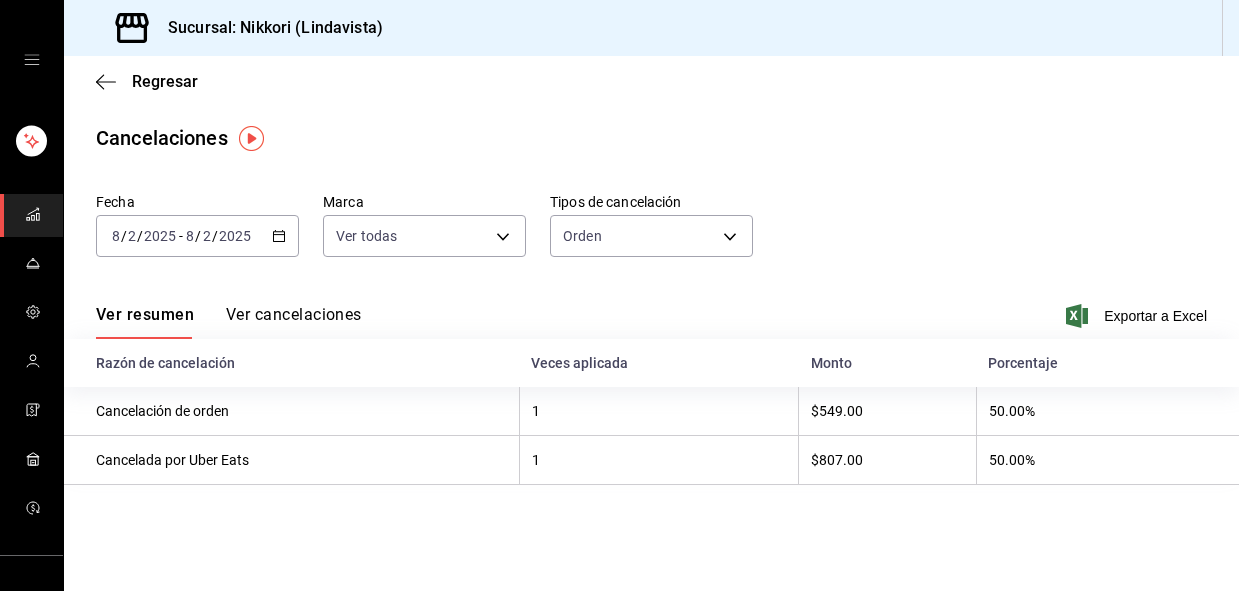 click on "Ver cancelaciones" at bounding box center (294, 322) 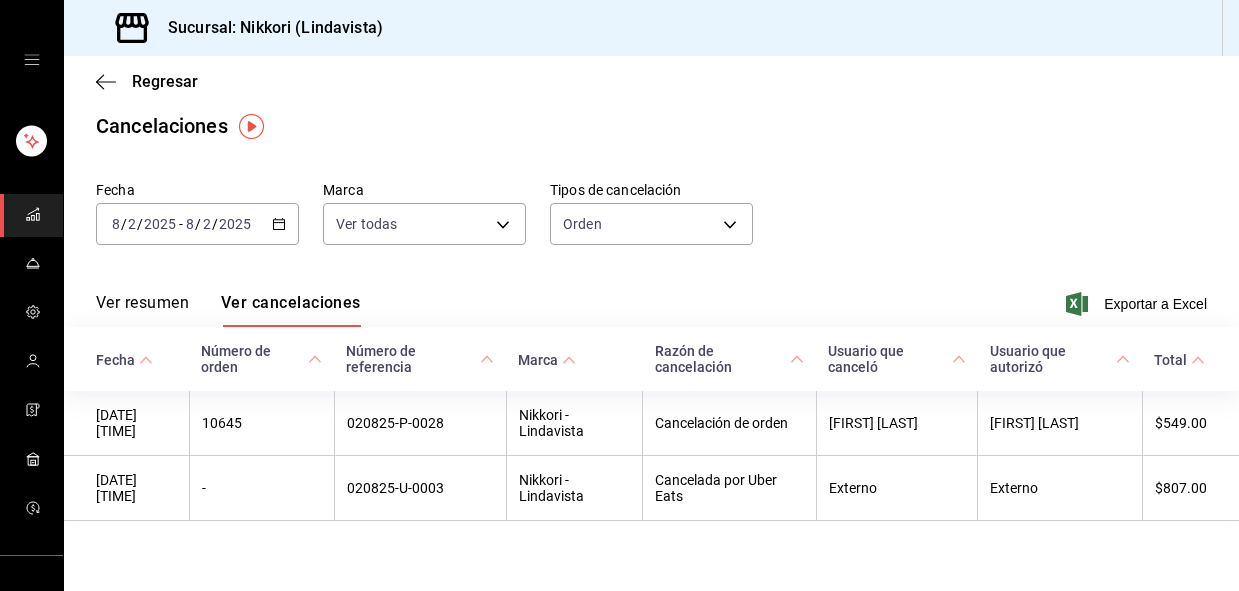 scroll, scrollTop: 17, scrollLeft: 0, axis: vertical 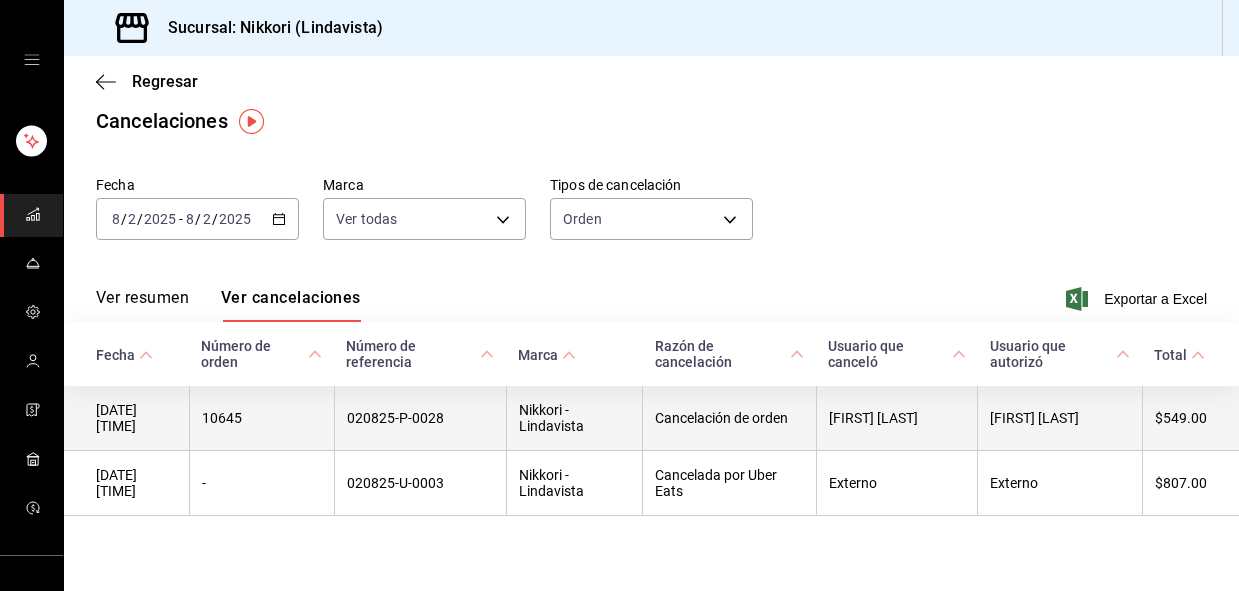 click on "020825-P-0028" at bounding box center [420, 418] 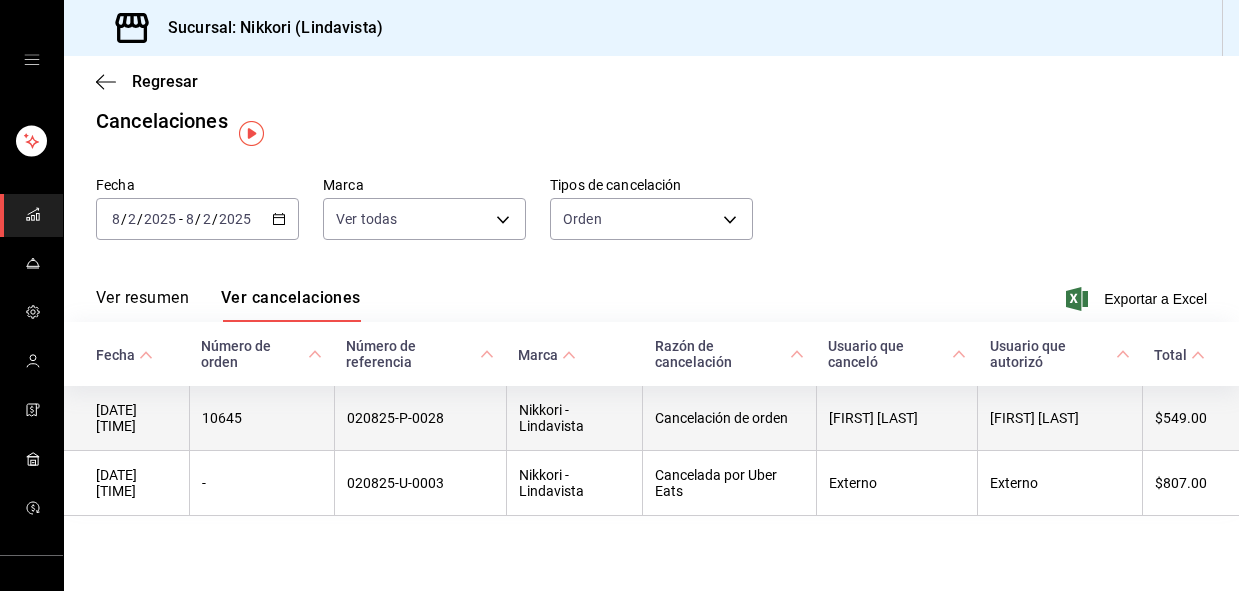 scroll, scrollTop: 0, scrollLeft: 0, axis: both 